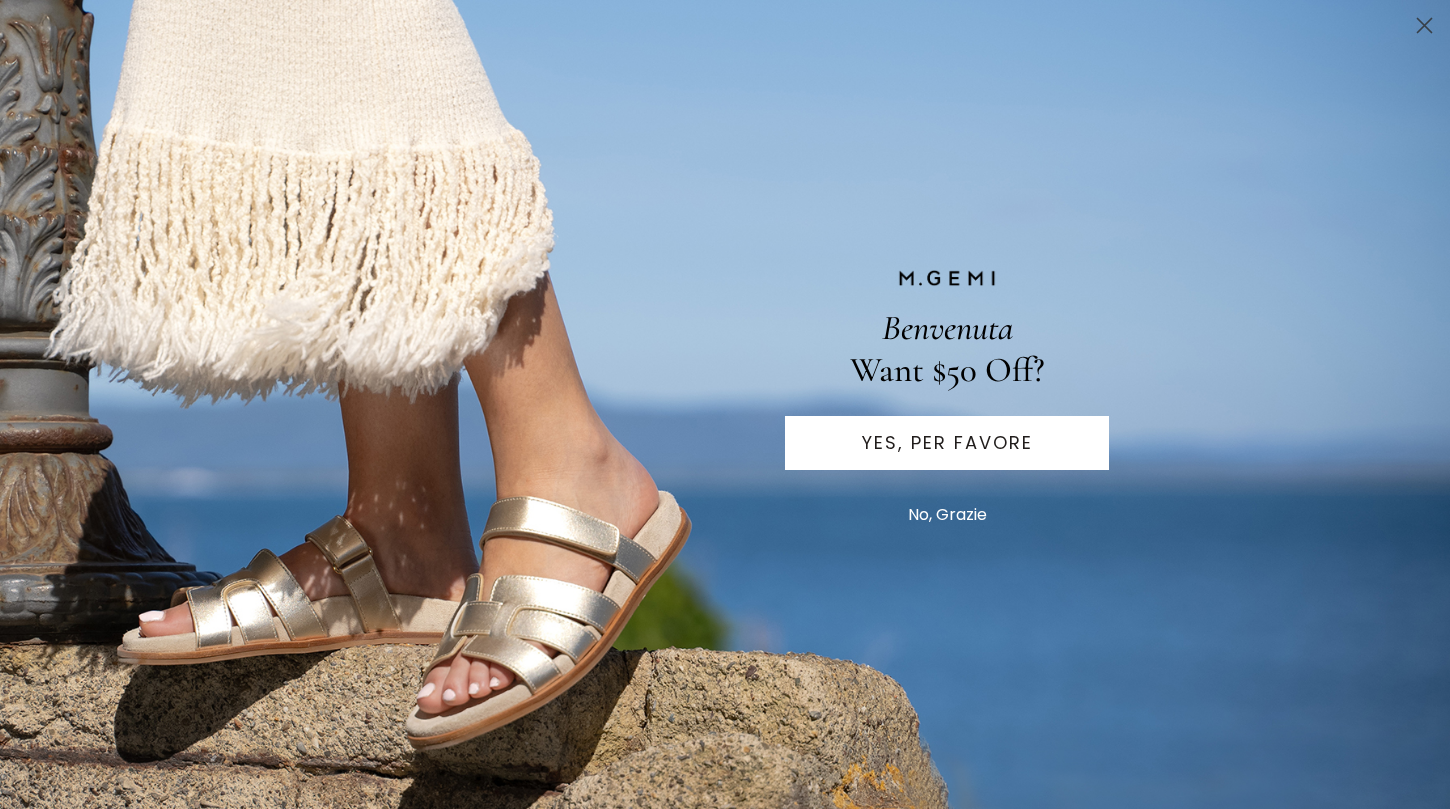scroll, scrollTop: 0, scrollLeft: 0, axis: both 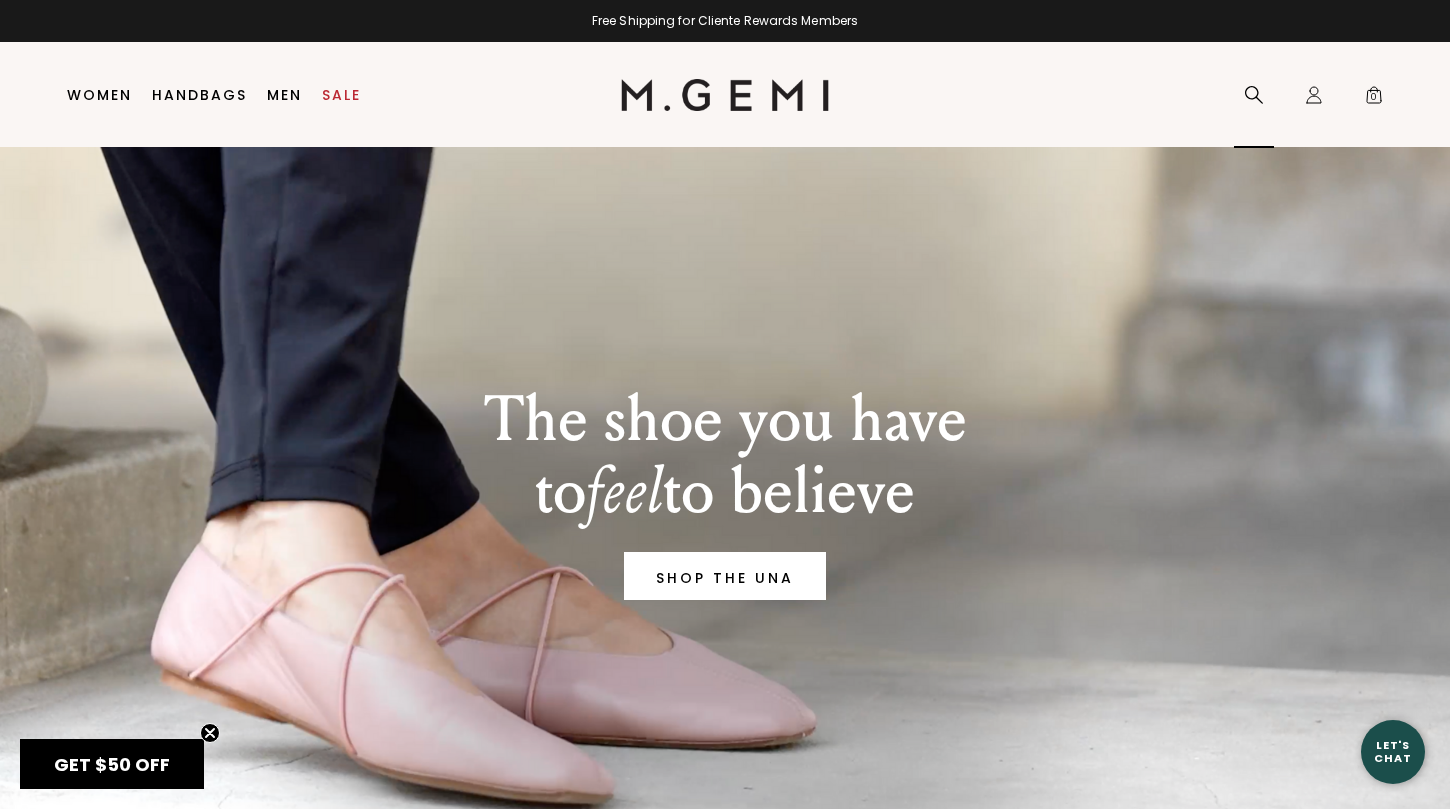 click 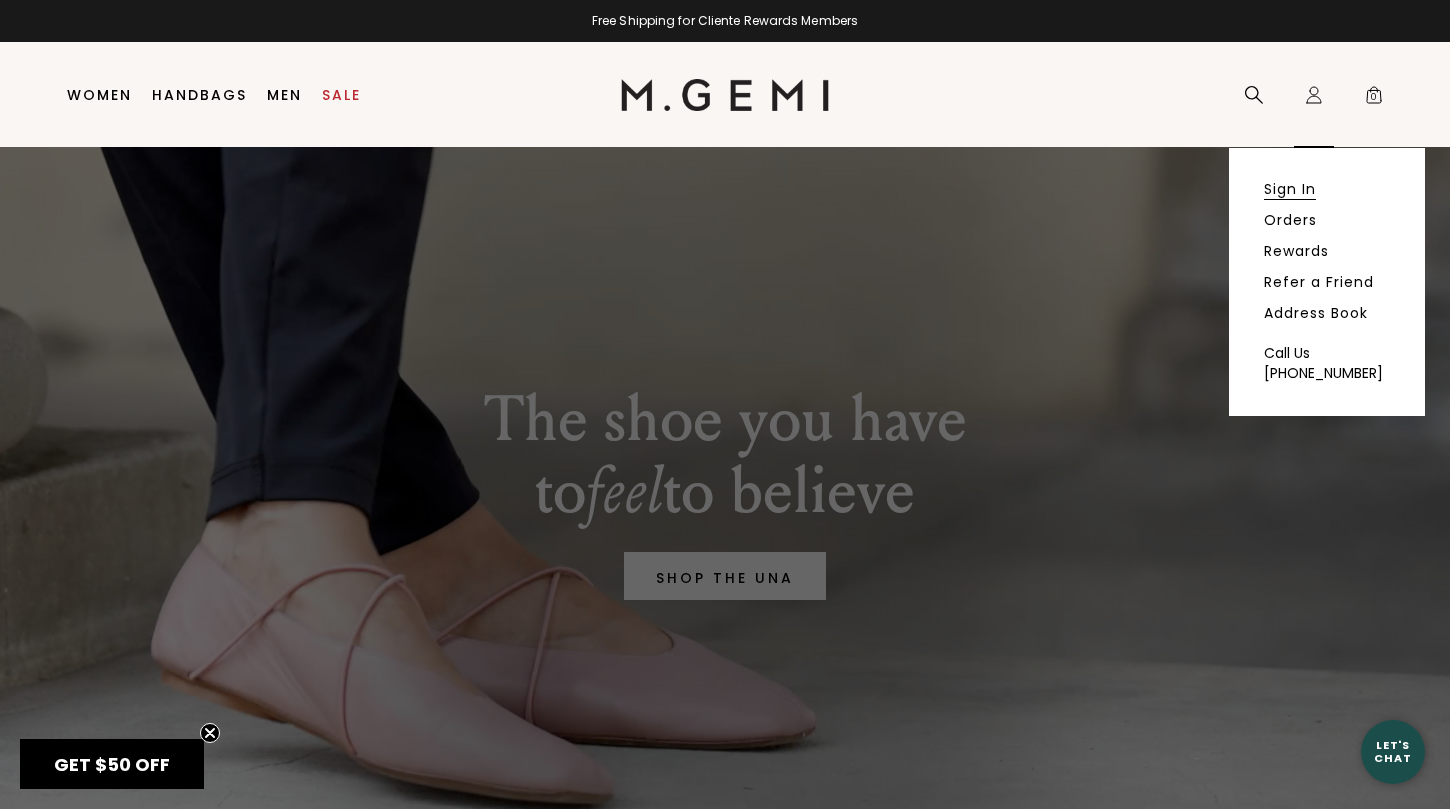 click on "Sign In" at bounding box center (1290, 189) 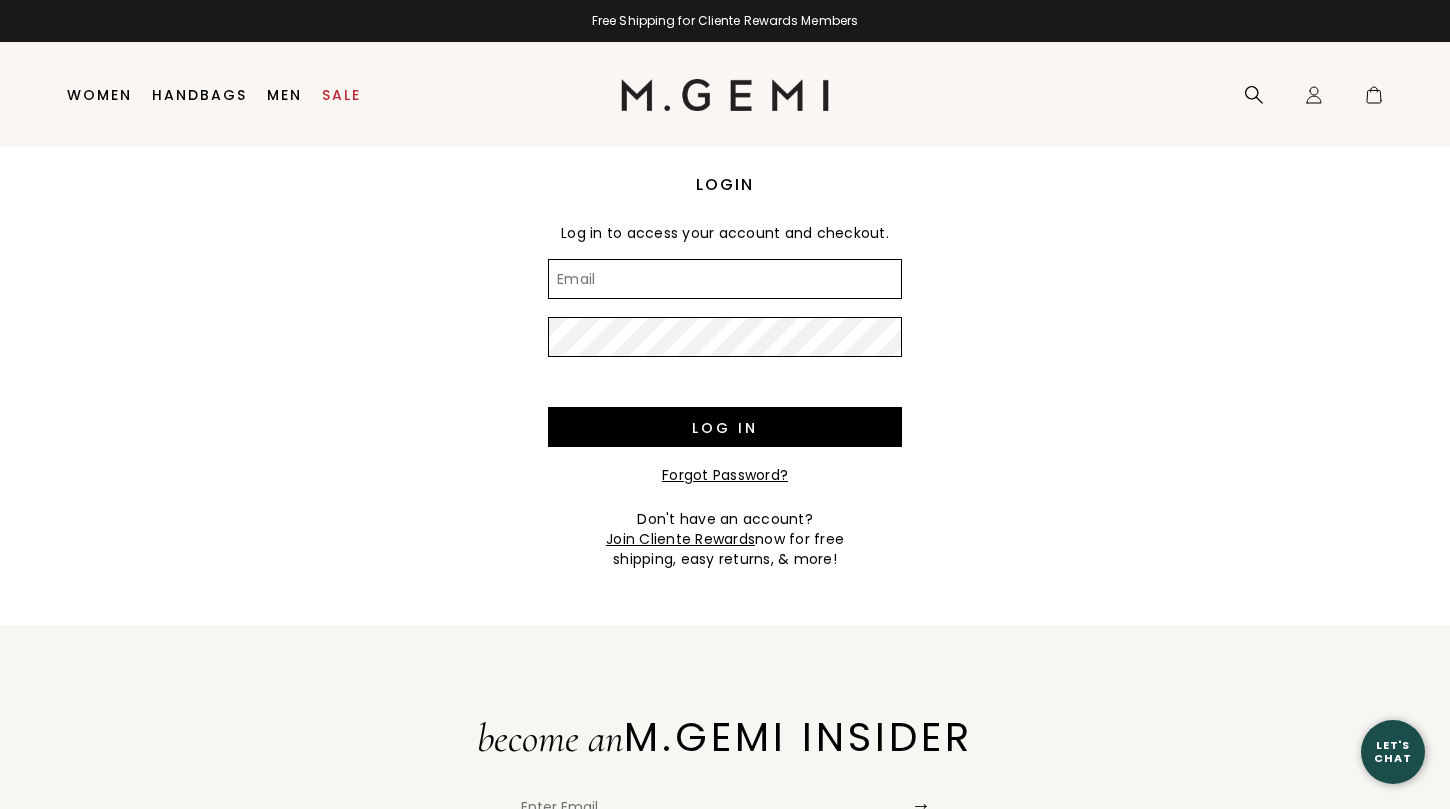 scroll, scrollTop: 0, scrollLeft: 0, axis: both 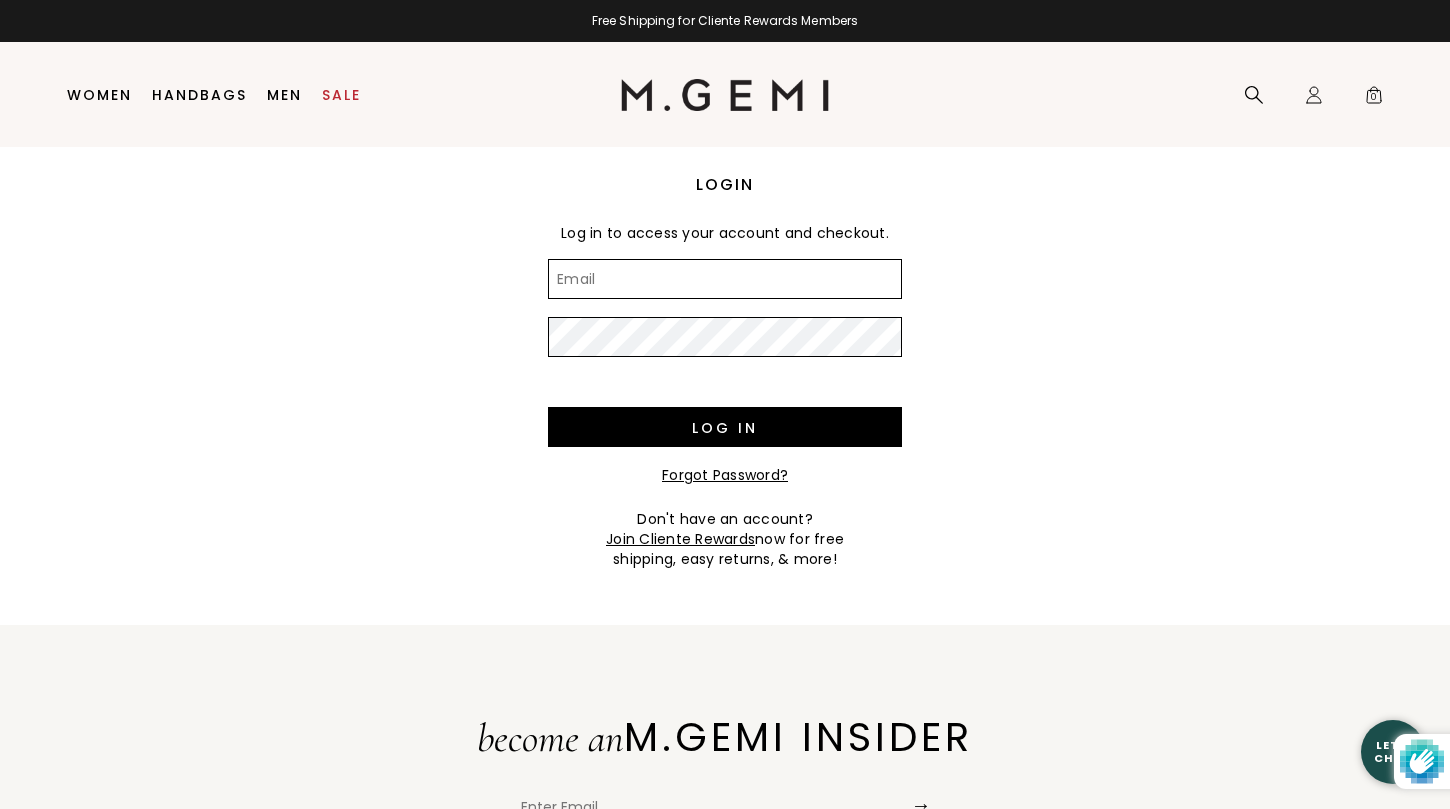 type on "[EMAIL_ADDRESS][DOMAIN_NAME]" 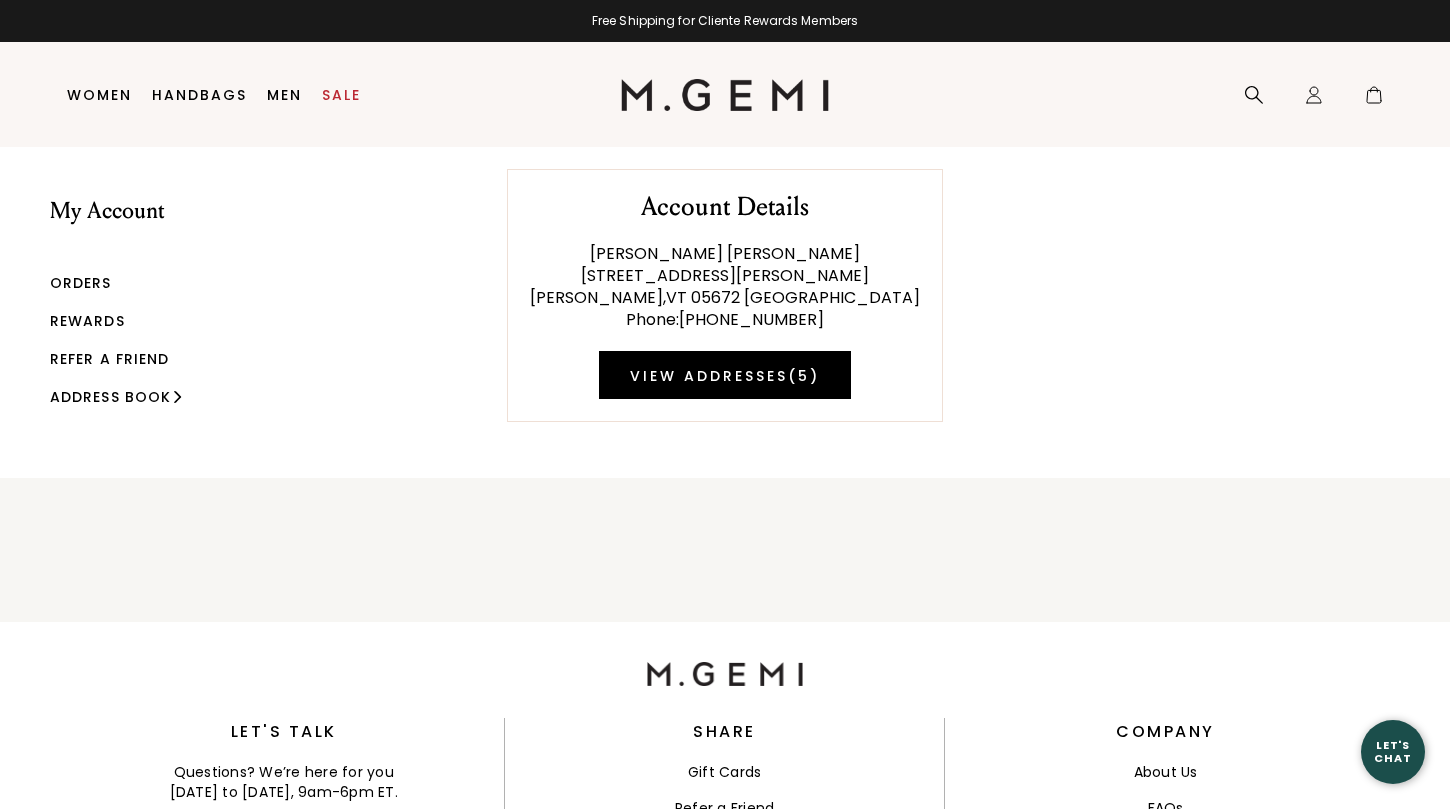 scroll, scrollTop: 0, scrollLeft: 0, axis: both 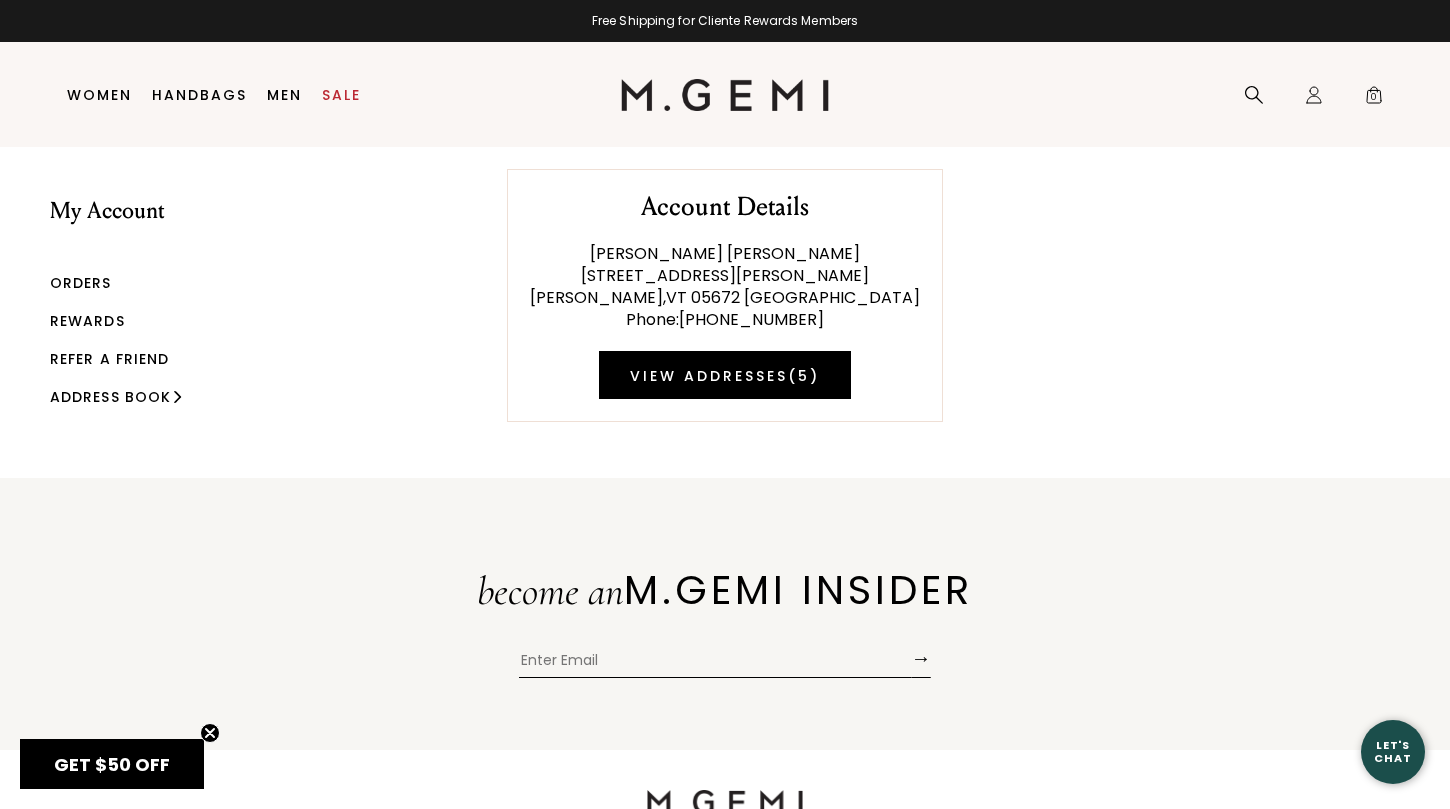 click on "Orders" at bounding box center [81, 283] 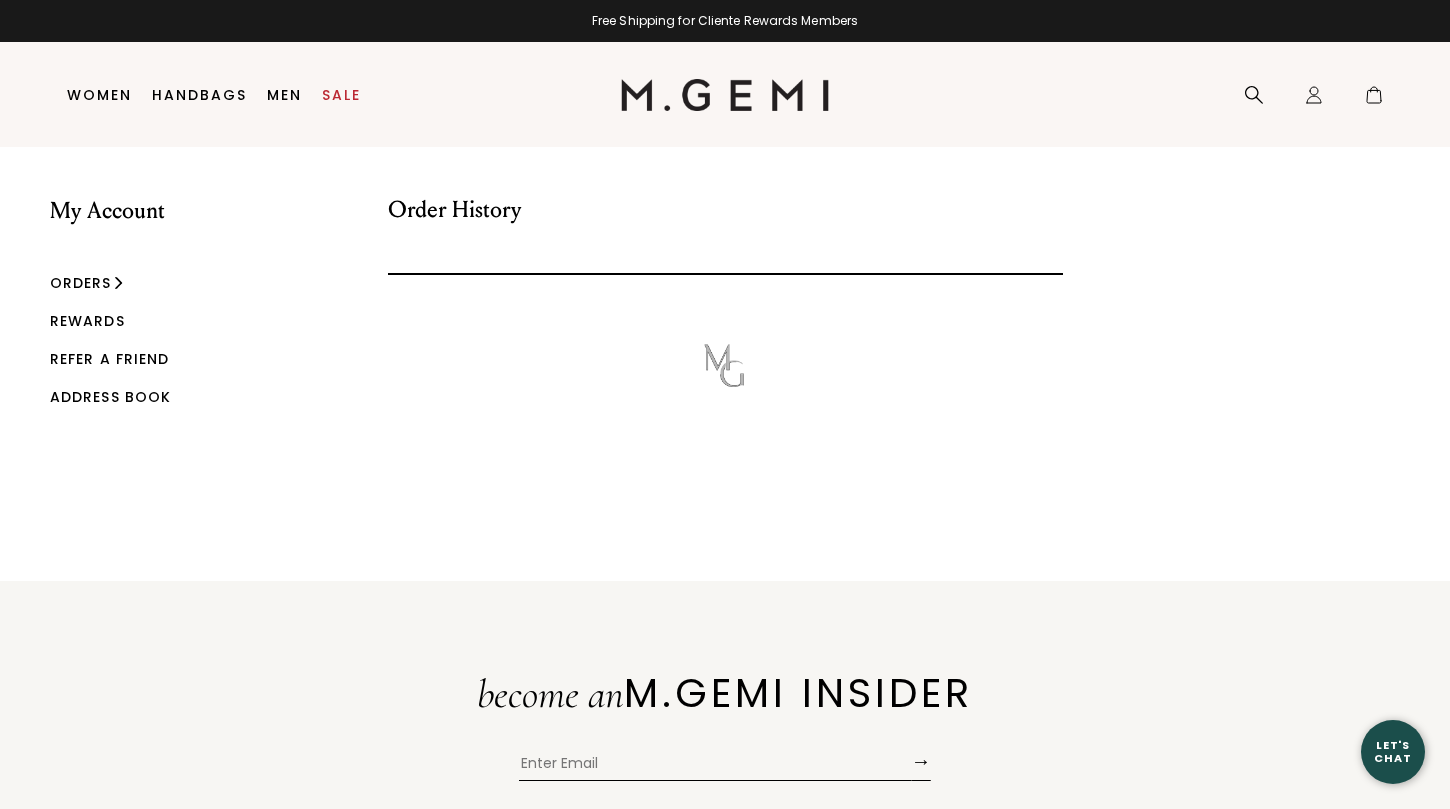 scroll, scrollTop: 0, scrollLeft: 0, axis: both 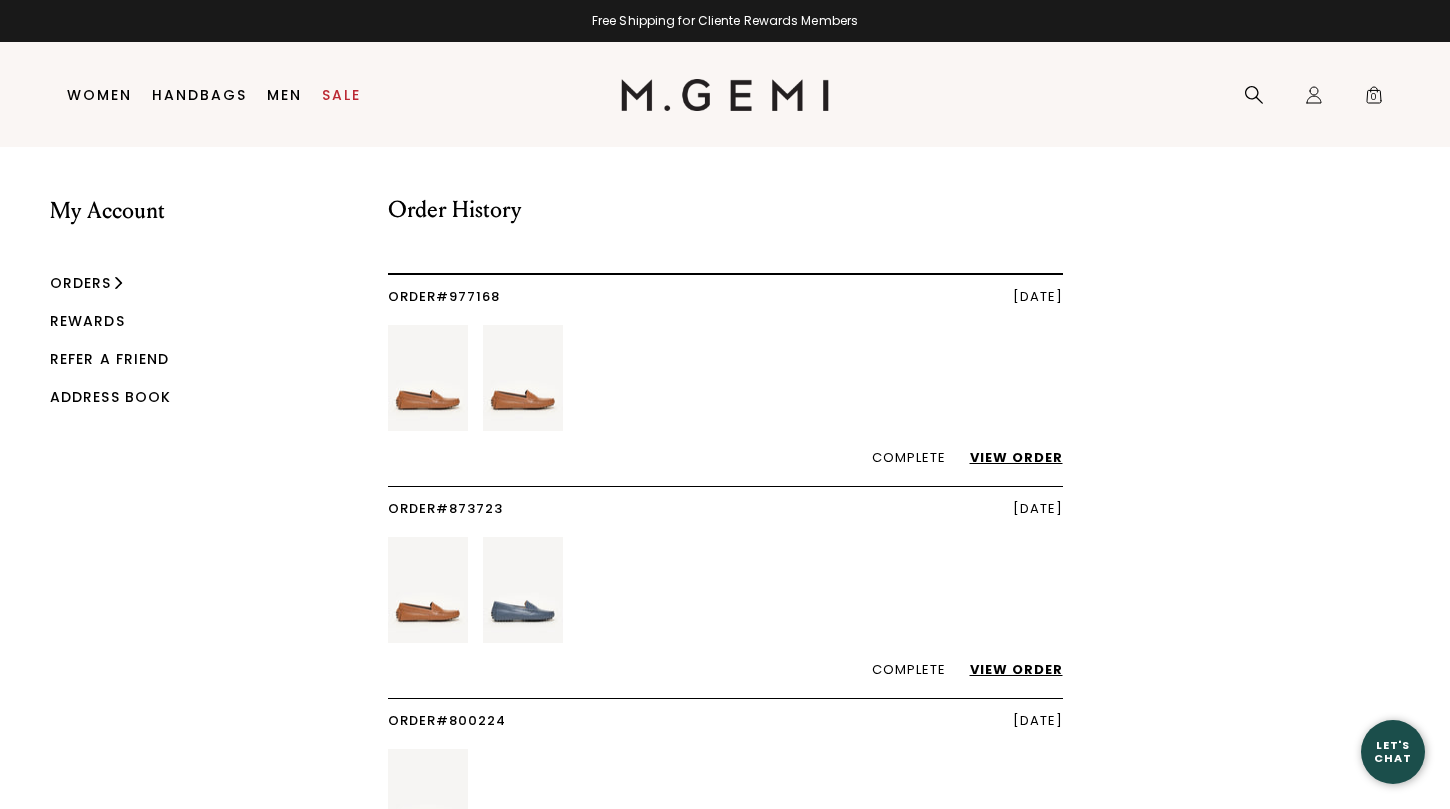 click on "View Order" at bounding box center [1006, 457] 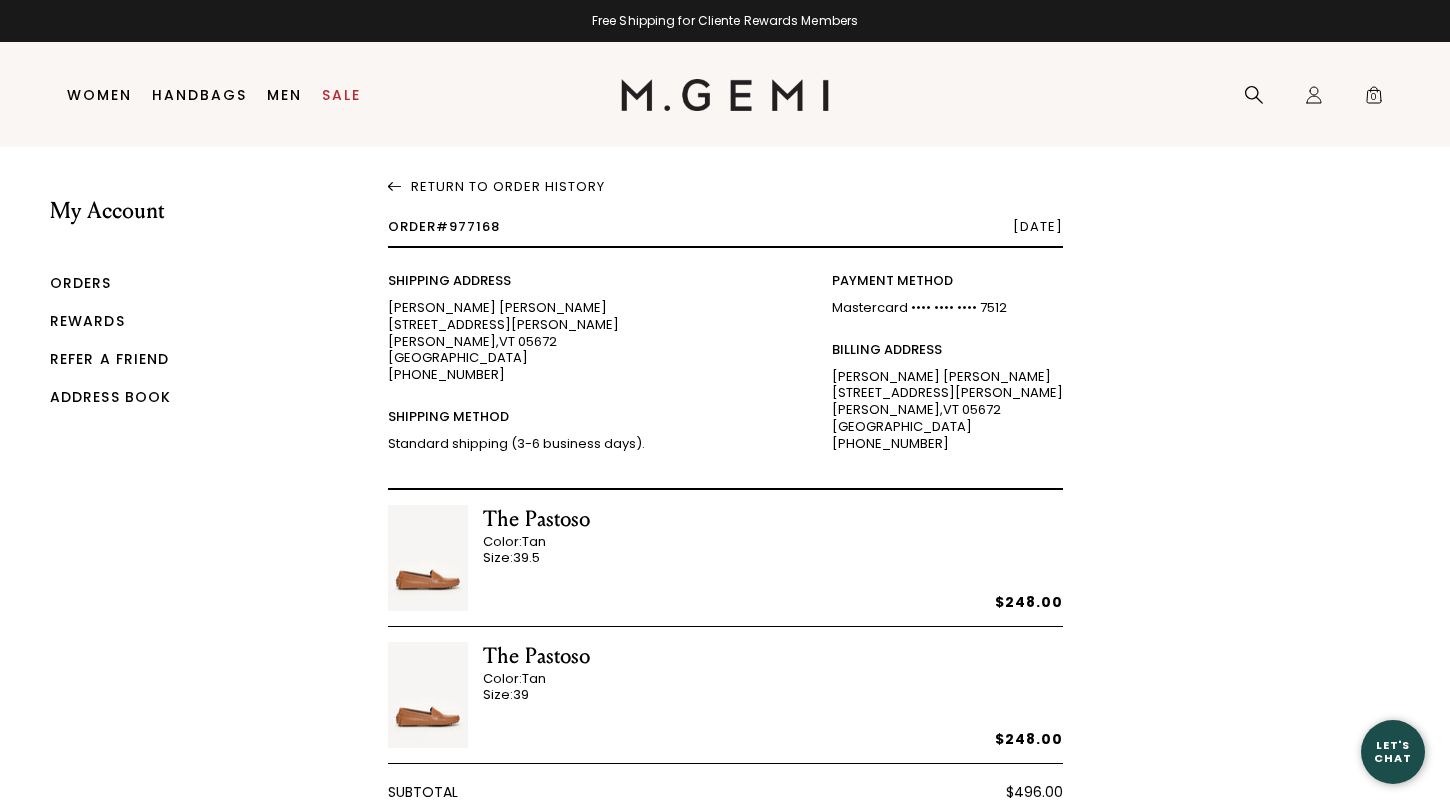 scroll, scrollTop: 0, scrollLeft: 0, axis: both 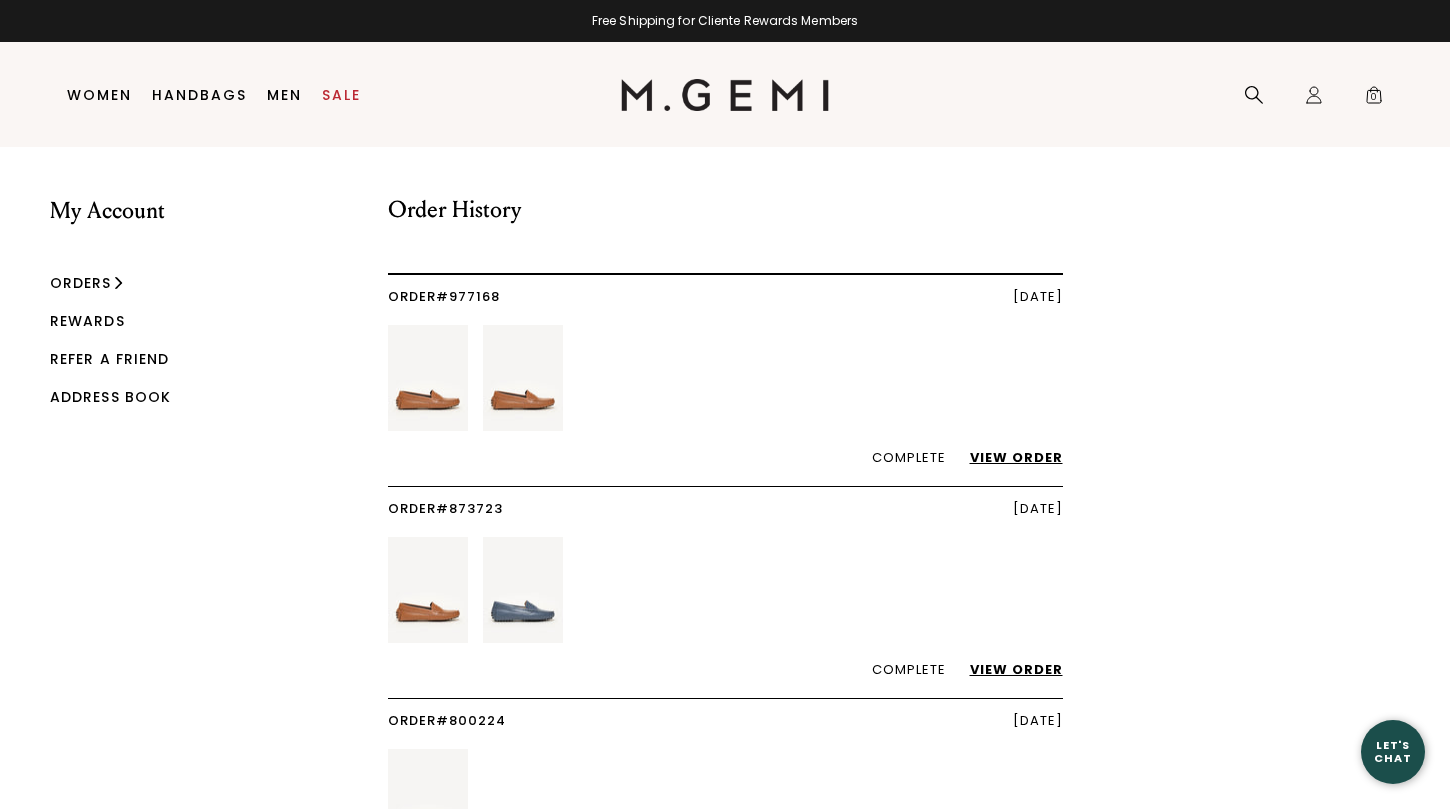 click on "View Order" at bounding box center (1006, 457) 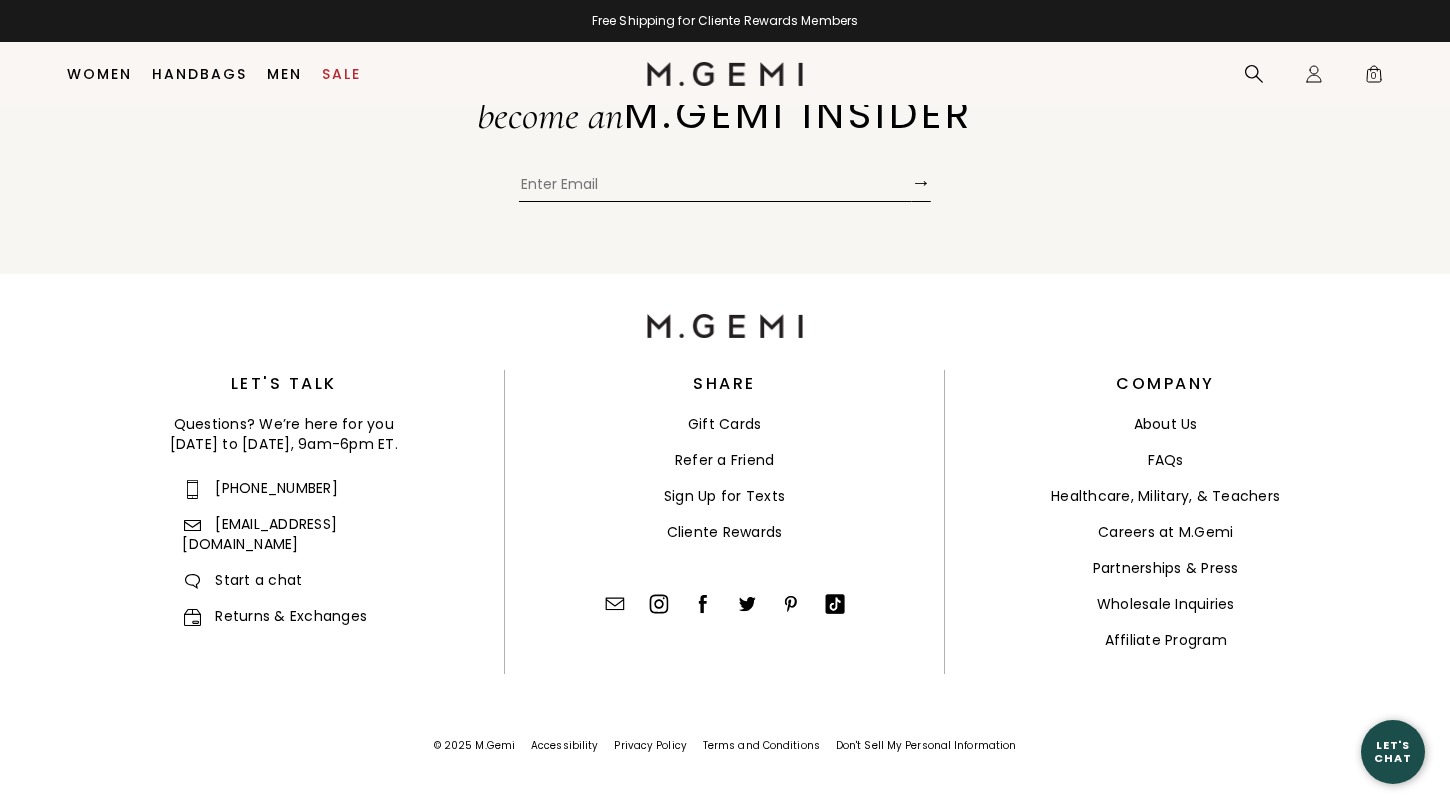 scroll, scrollTop: 1058, scrollLeft: 0, axis: vertical 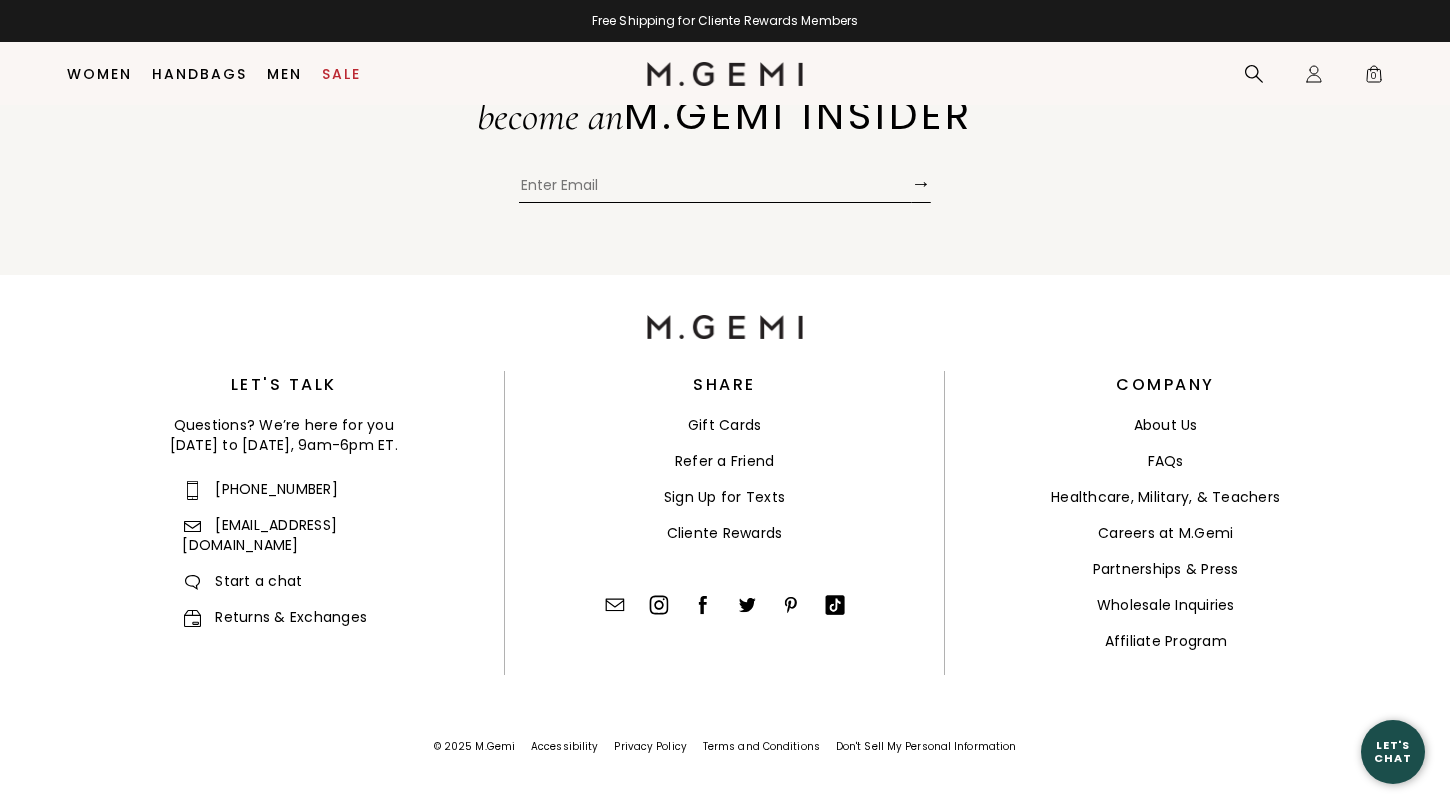 click on "[EMAIL_ADDRESS][DOMAIN_NAME]" at bounding box center (259, 535) 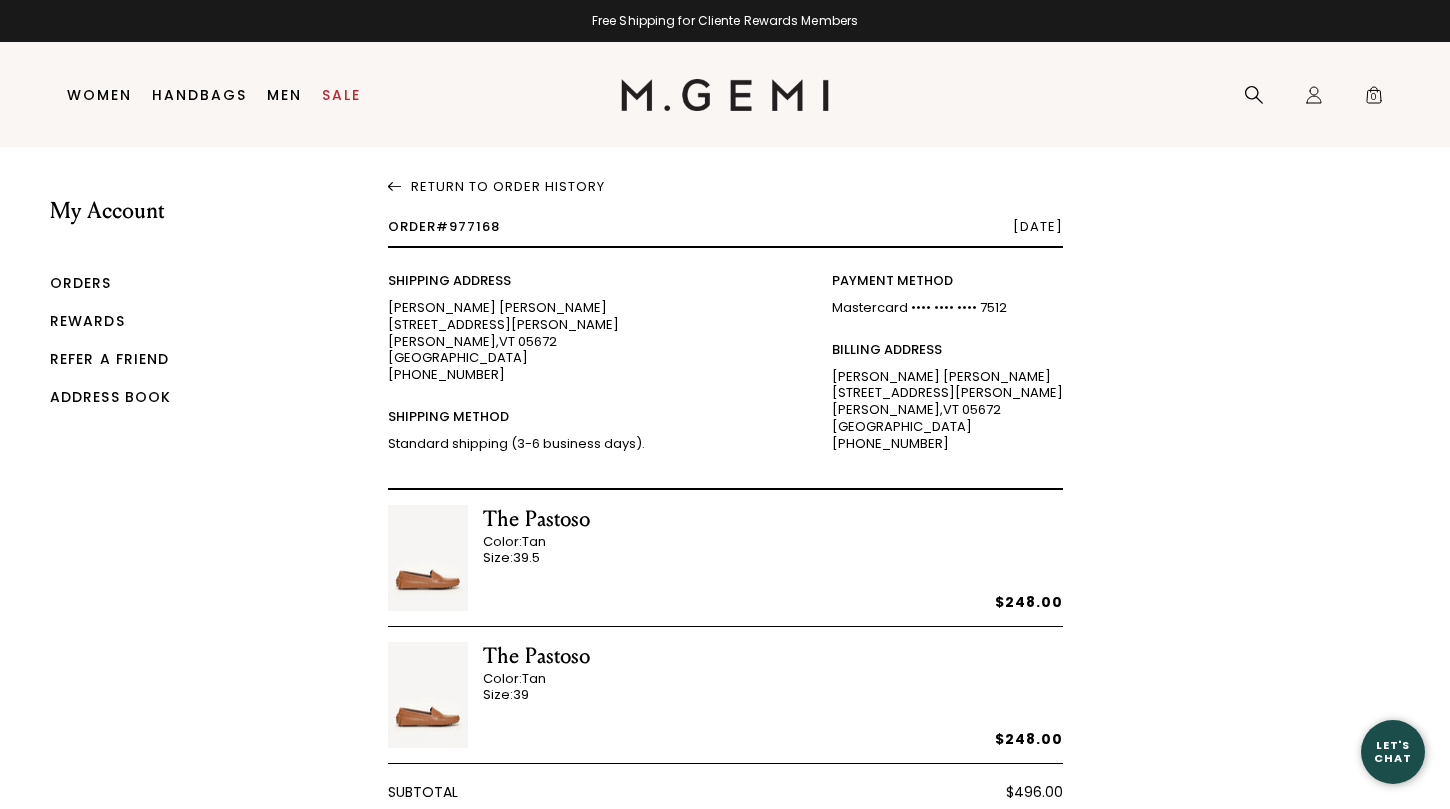 scroll, scrollTop: 0, scrollLeft: 0, axis: both 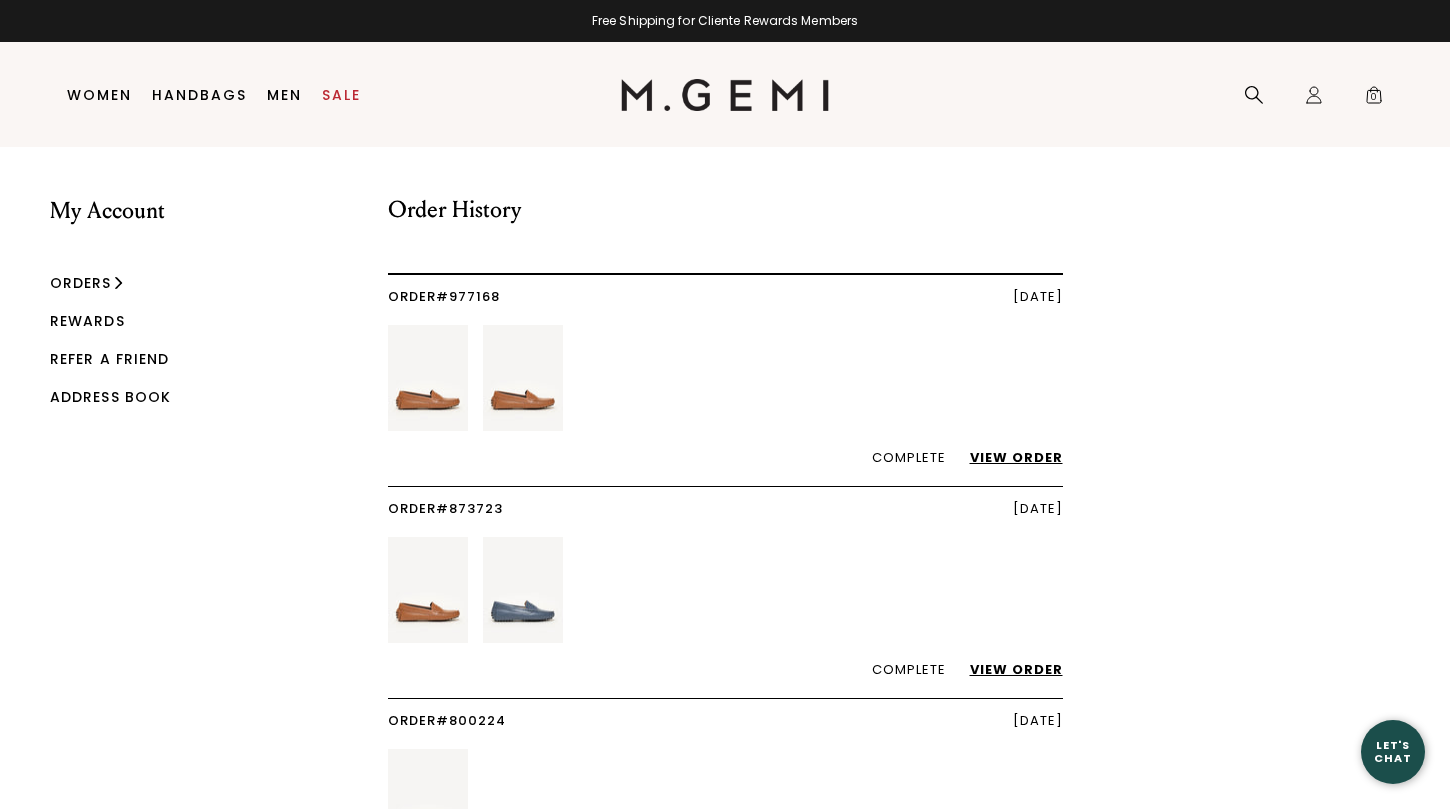 click at bounding box center [428, 378] 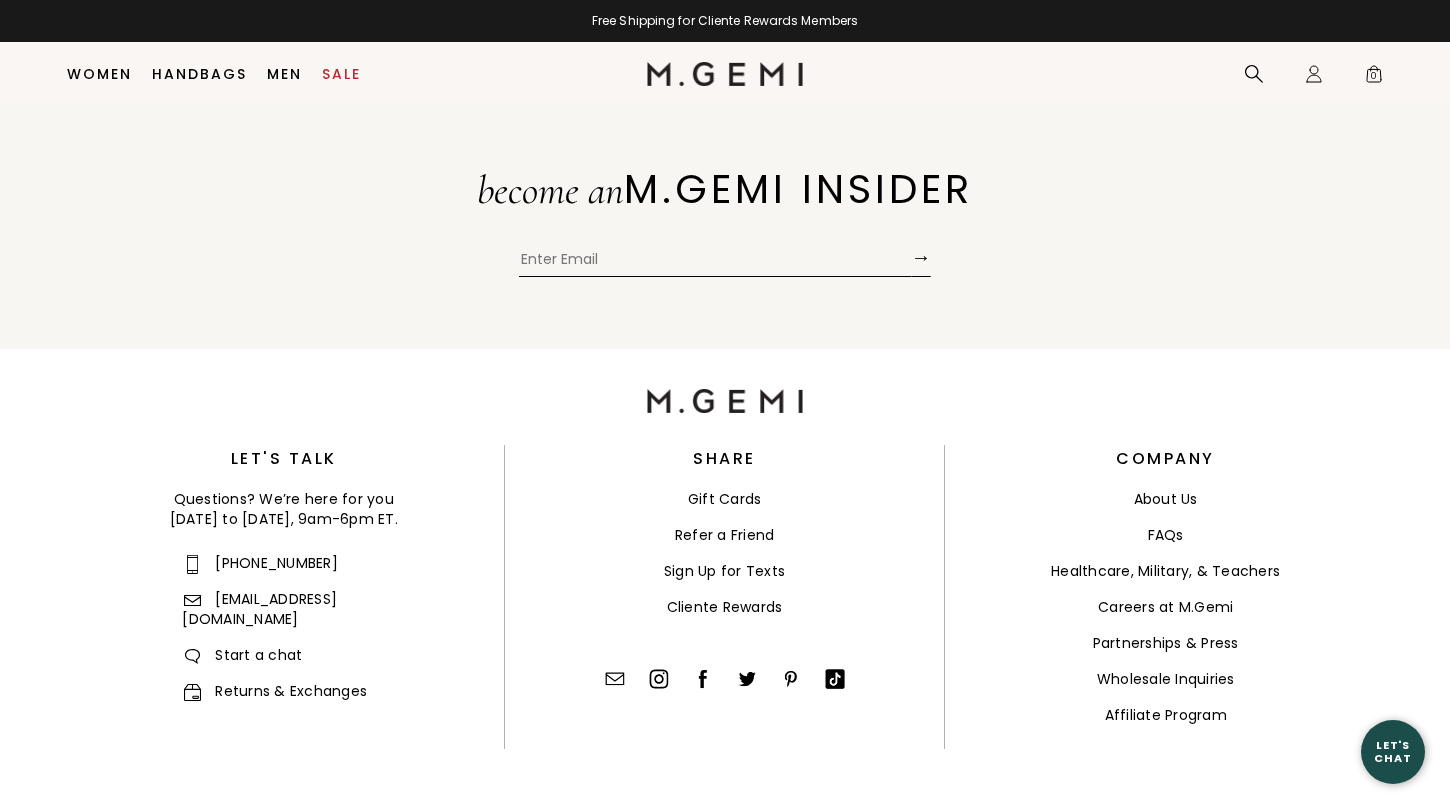 scroll, scrollTop: 1817, scrollLeft: 0, axis: vertical 